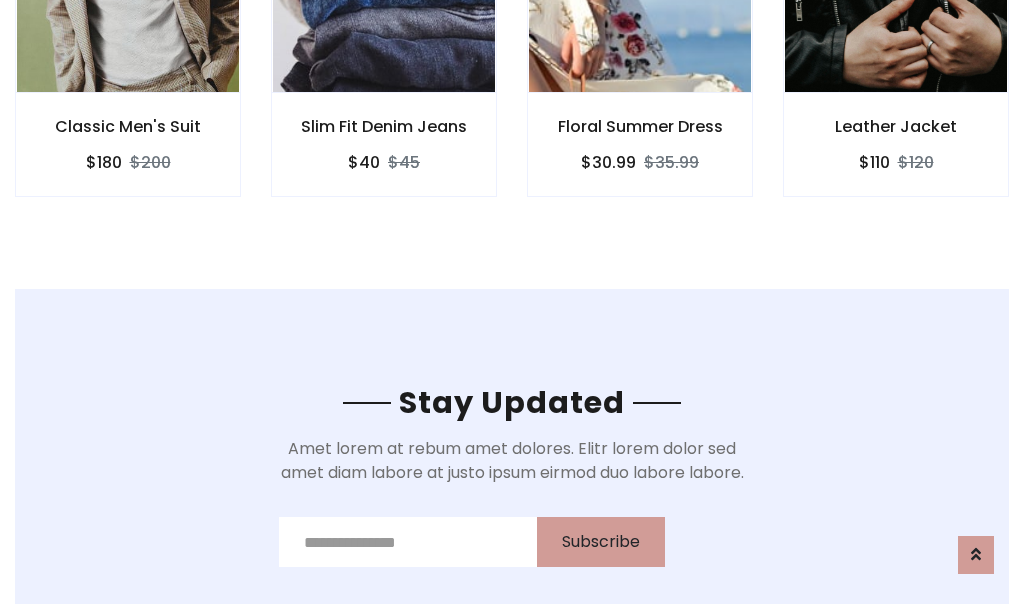 scroll, scrollTop: 3012, scrollLeft: 0, axis: vertical 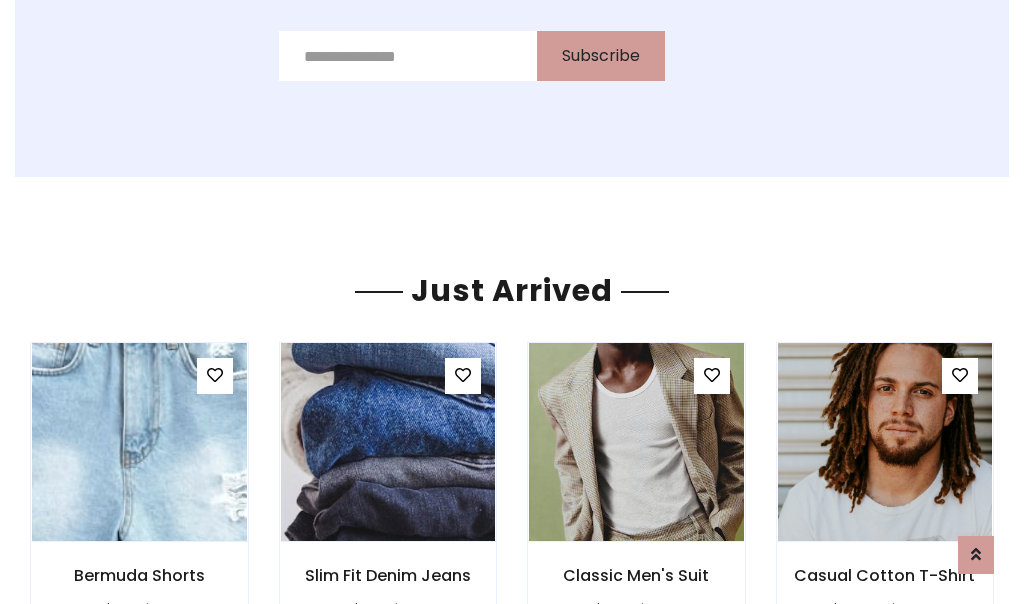 click on "Floral Summer Dress
$30.99
$35.99" at bounding box center [640, -428] 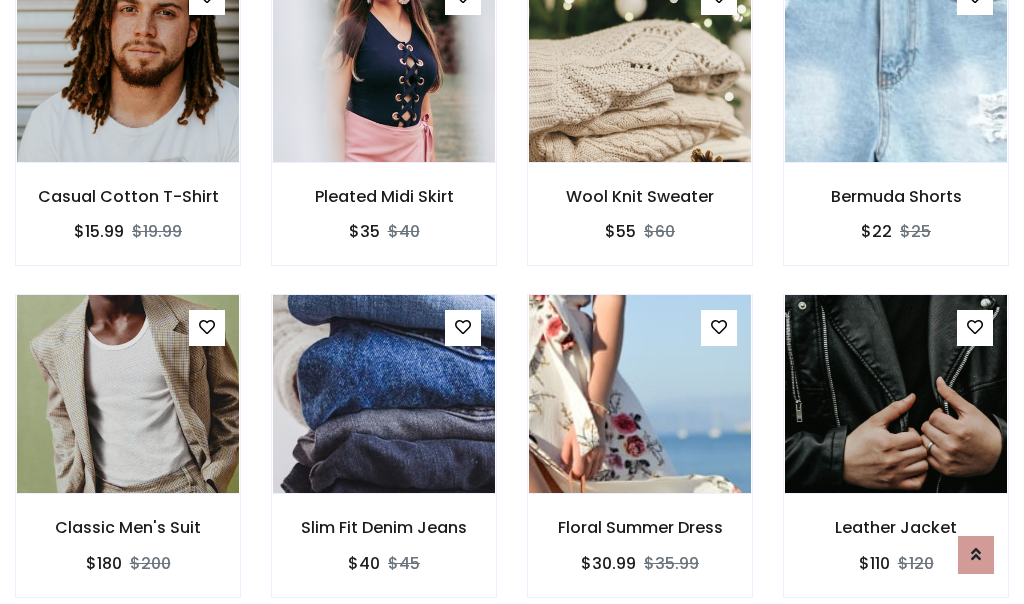 scroll, scrollTop: 2124, scrollLeft: 0, axis: vertical 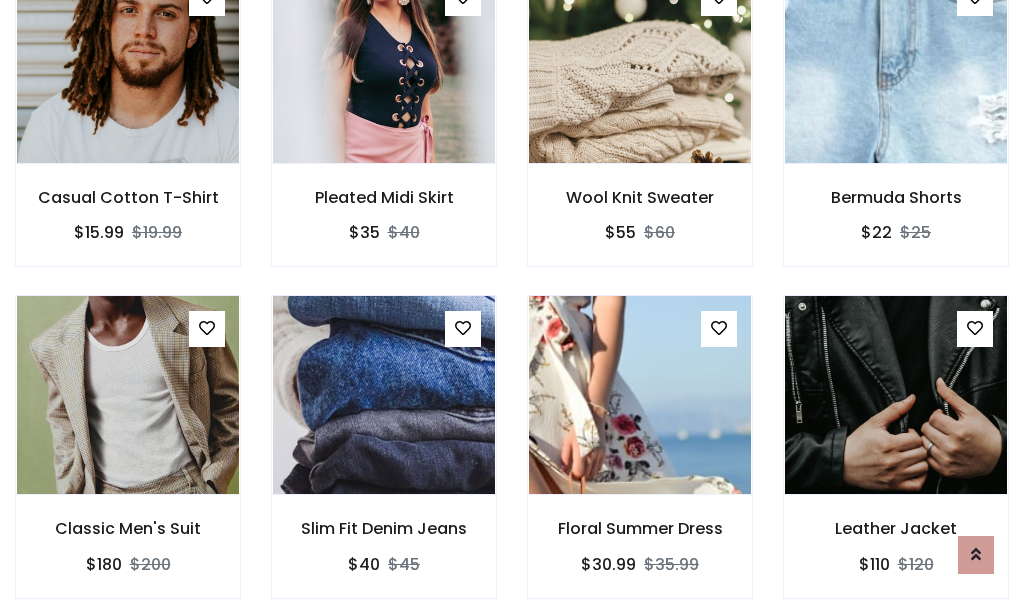 click on "Floral Summer Dress
$30.99
$35.99" at bounding box center (640, 460) 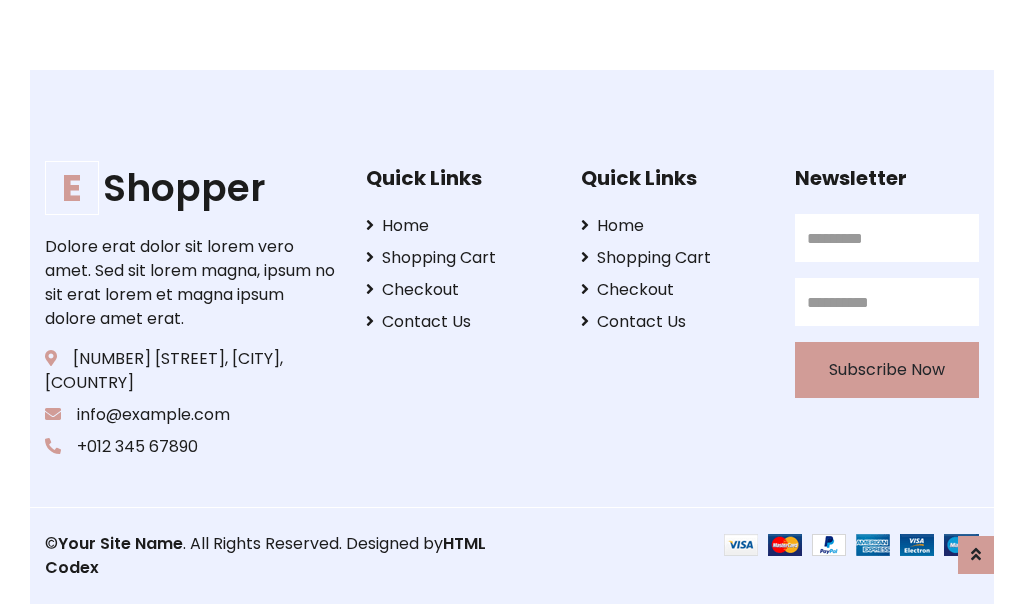 scroll, scrollTop: 3807, scrollLeft: 0, axis: vertical 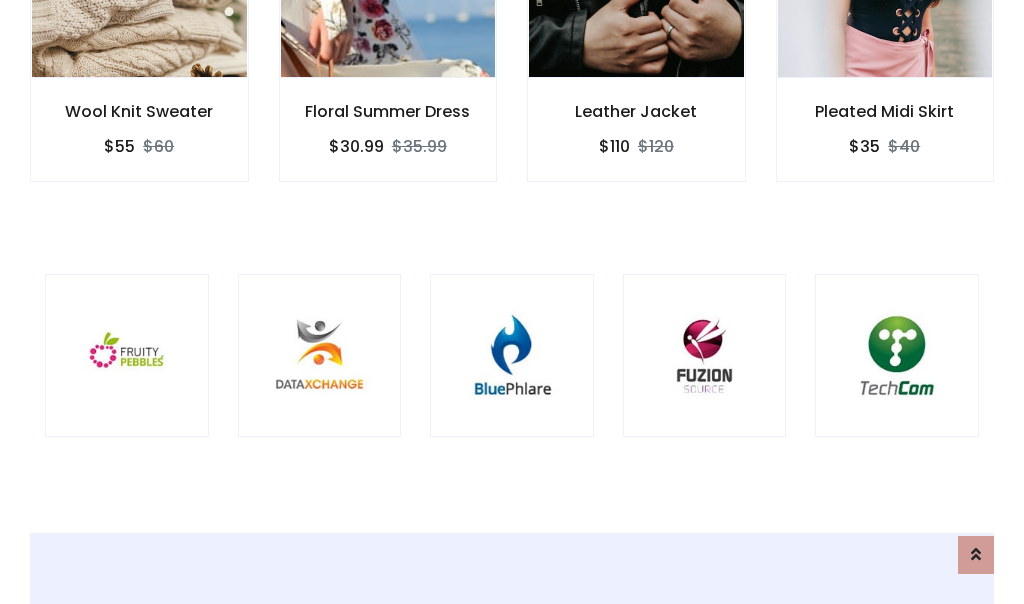 click at bounding box center [512, 356] 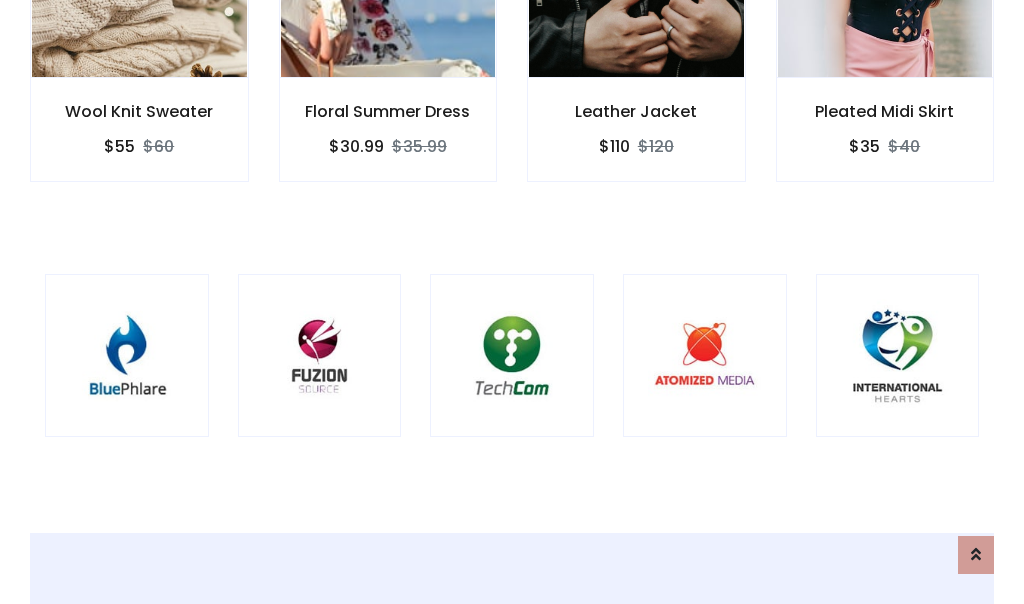 click at bounding box center (512, 356) 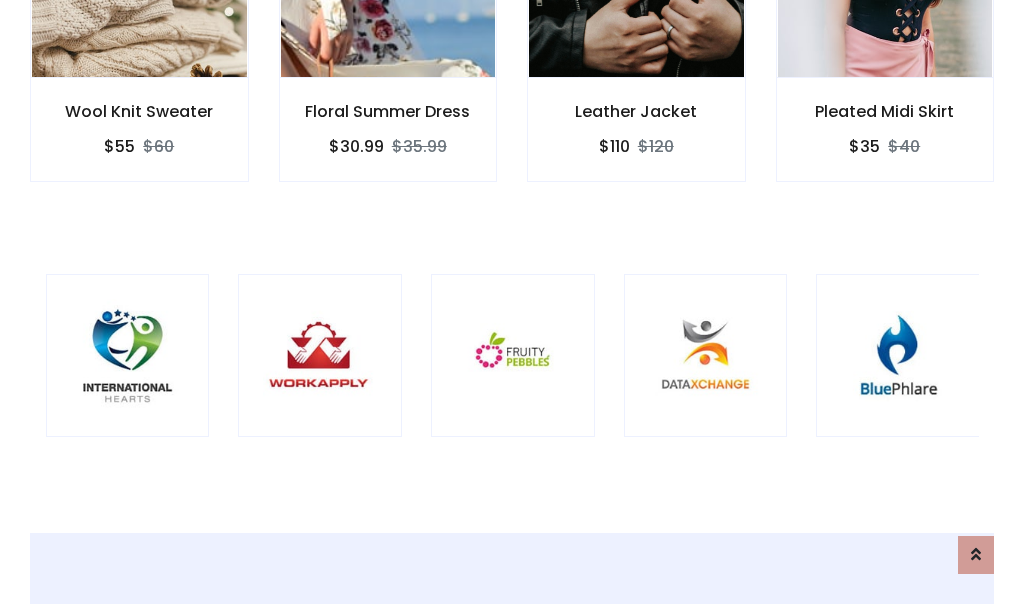 scroll, scrollTop: 0, scrollLeft: 0, axis: both 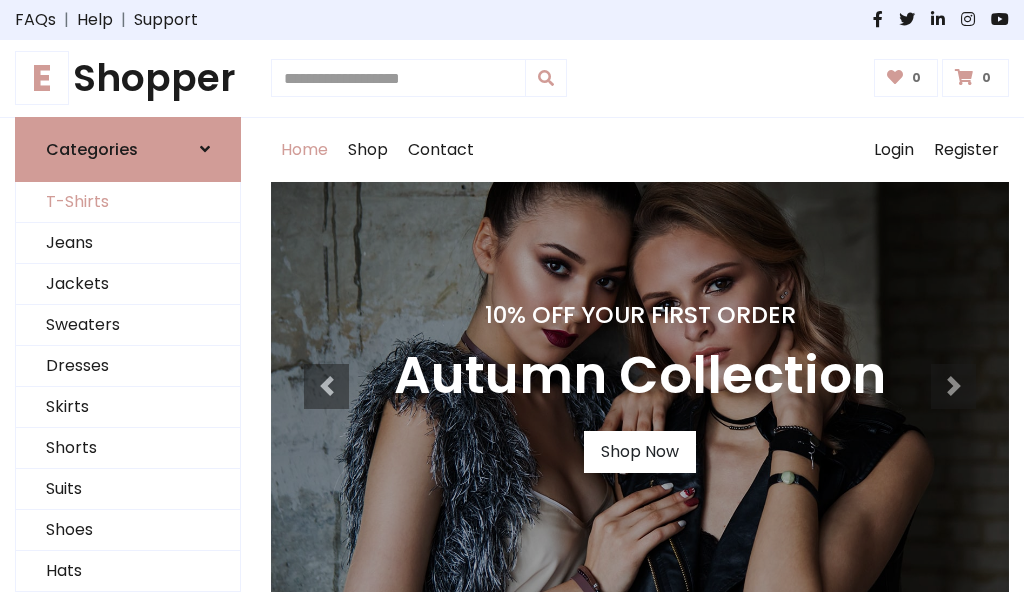 click on "T-Shirts" at bounding box center [128, 202] 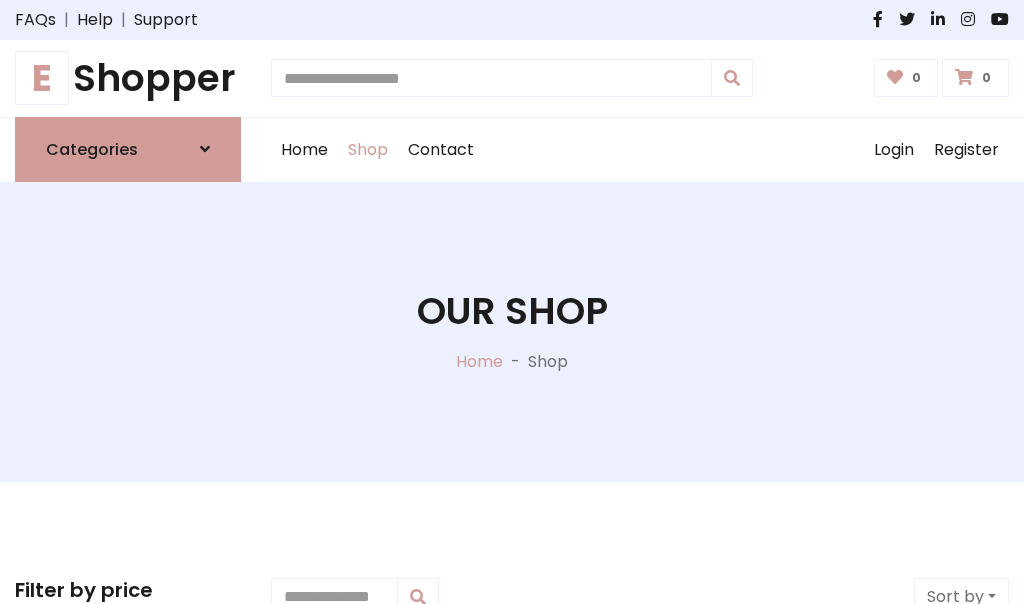 scroll, scrollTop: 802, scrollLeft: 0, axis: vertical 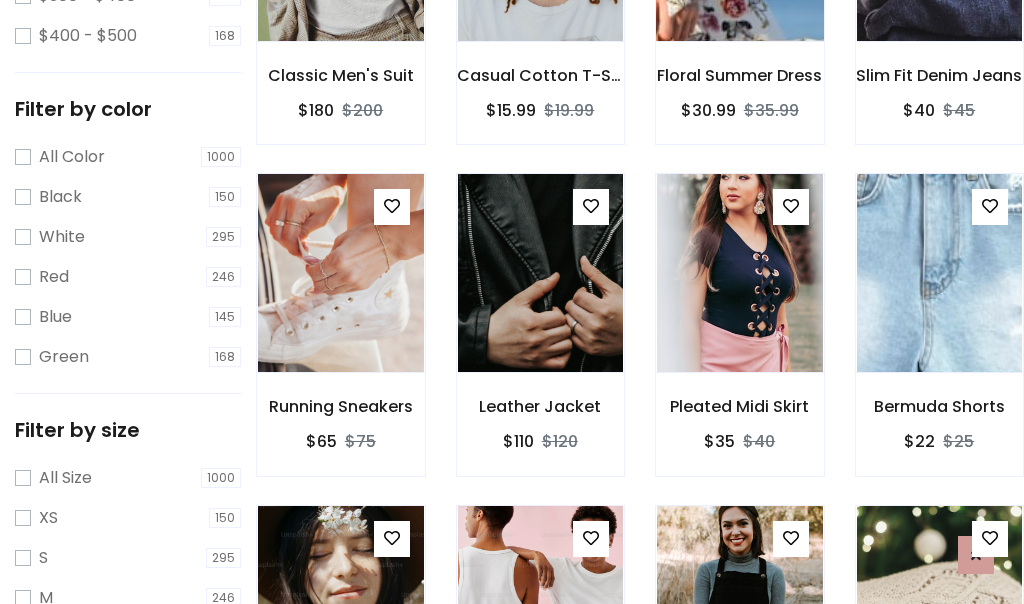 click at bounding box center [739, -58] 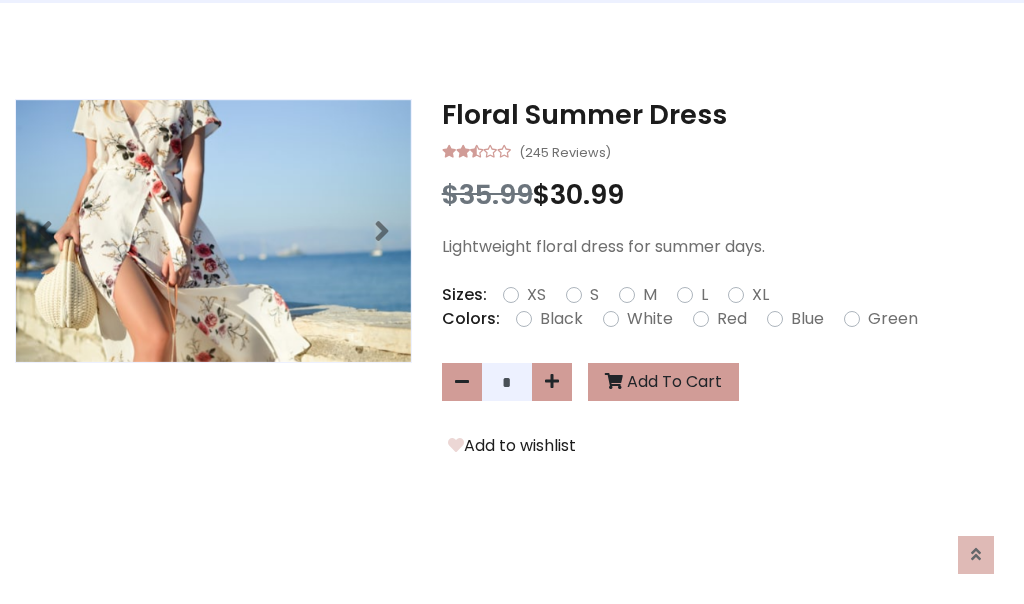 scroll, scrollTop: 0, scrollLeft: 0, axis: both 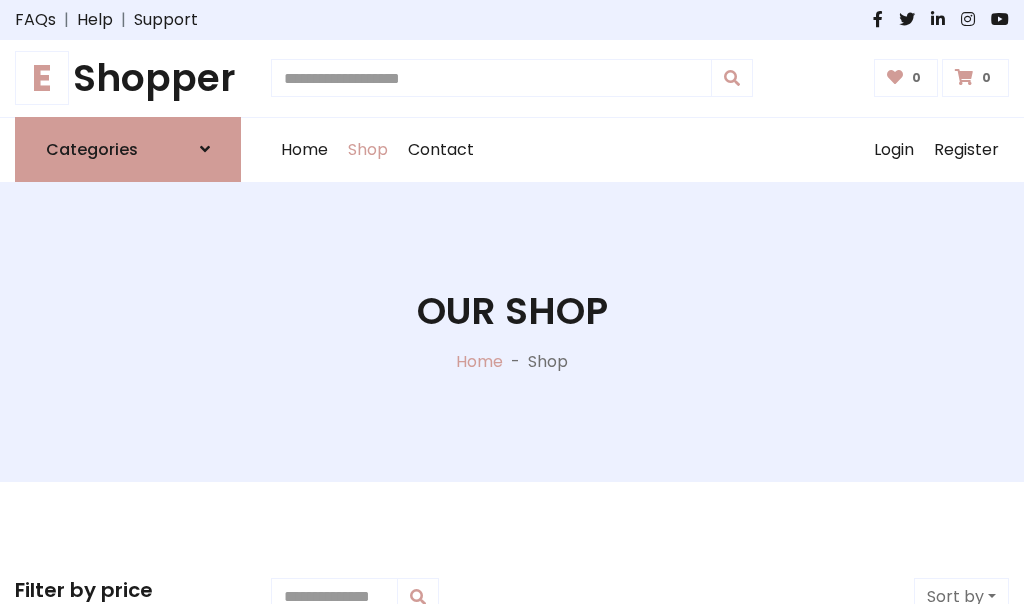 click on "E Shopper" at bounding box center [128, 78] 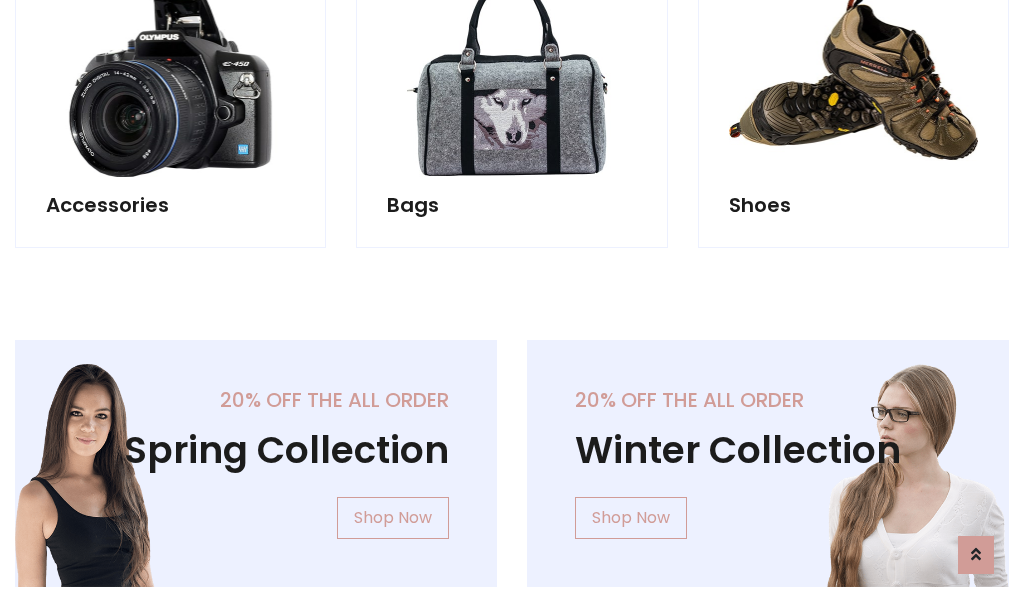 scroll, scrollTop: 1943, scrollLeft: 0, axis: vertical 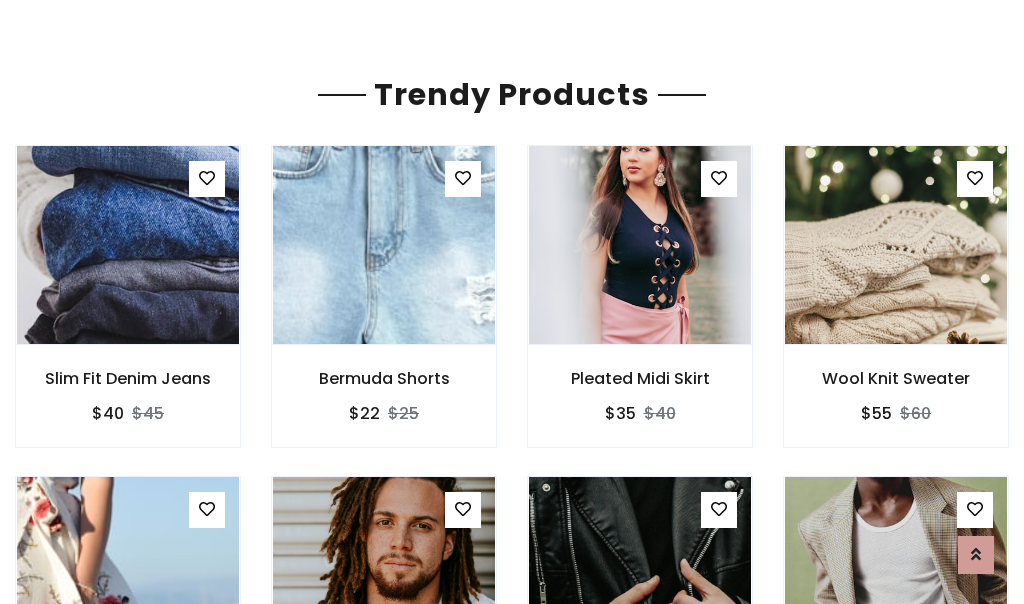 click on "Shop" at bounding box center (368, -1793) 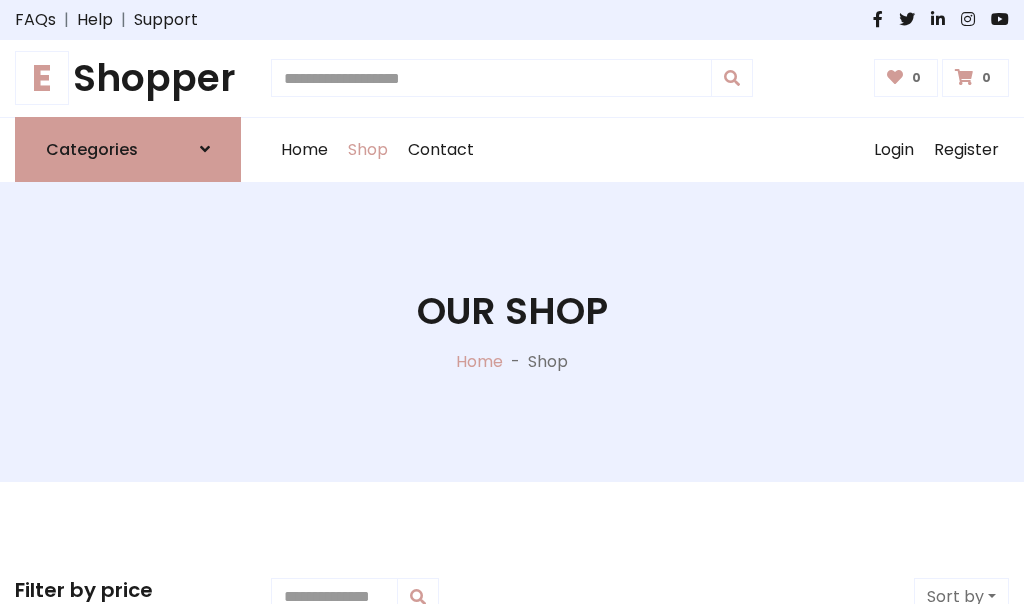 scroll, scrollTop: 0, scrollLeft: 0, axis: both 